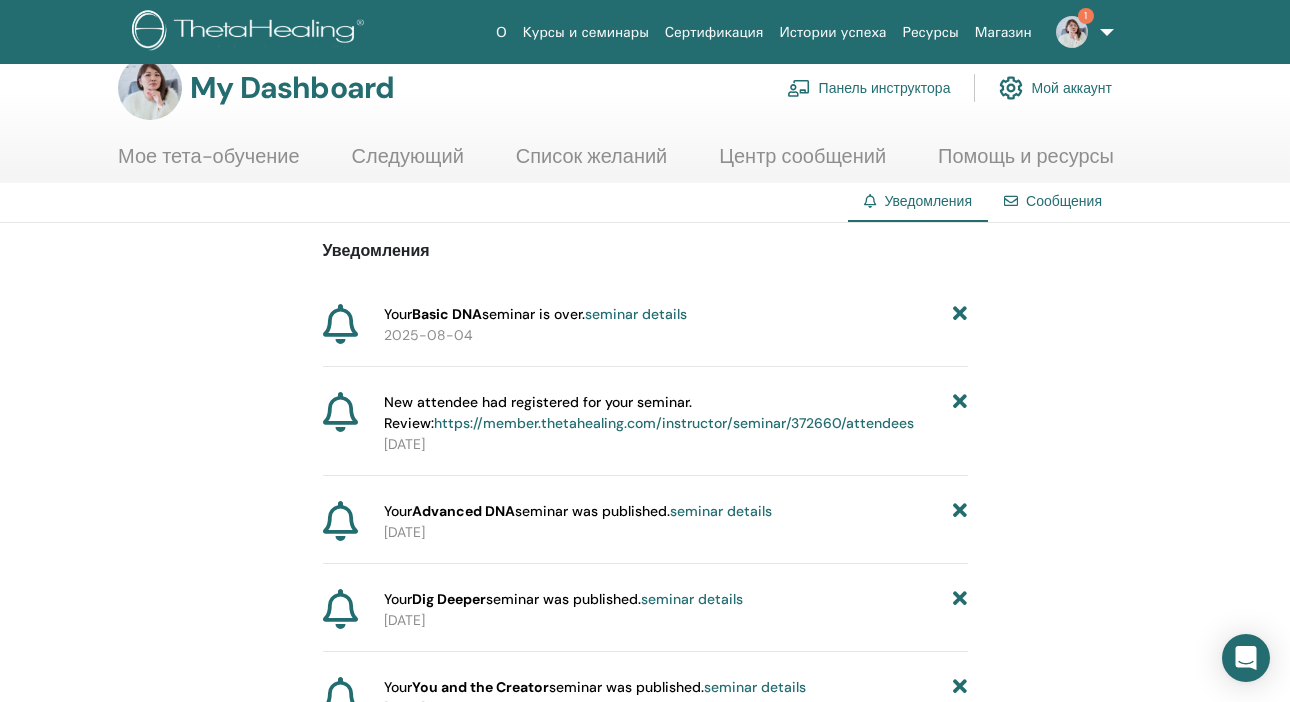 scroll, scrollTop: 36, scrollLeft: 0, axis: vertical 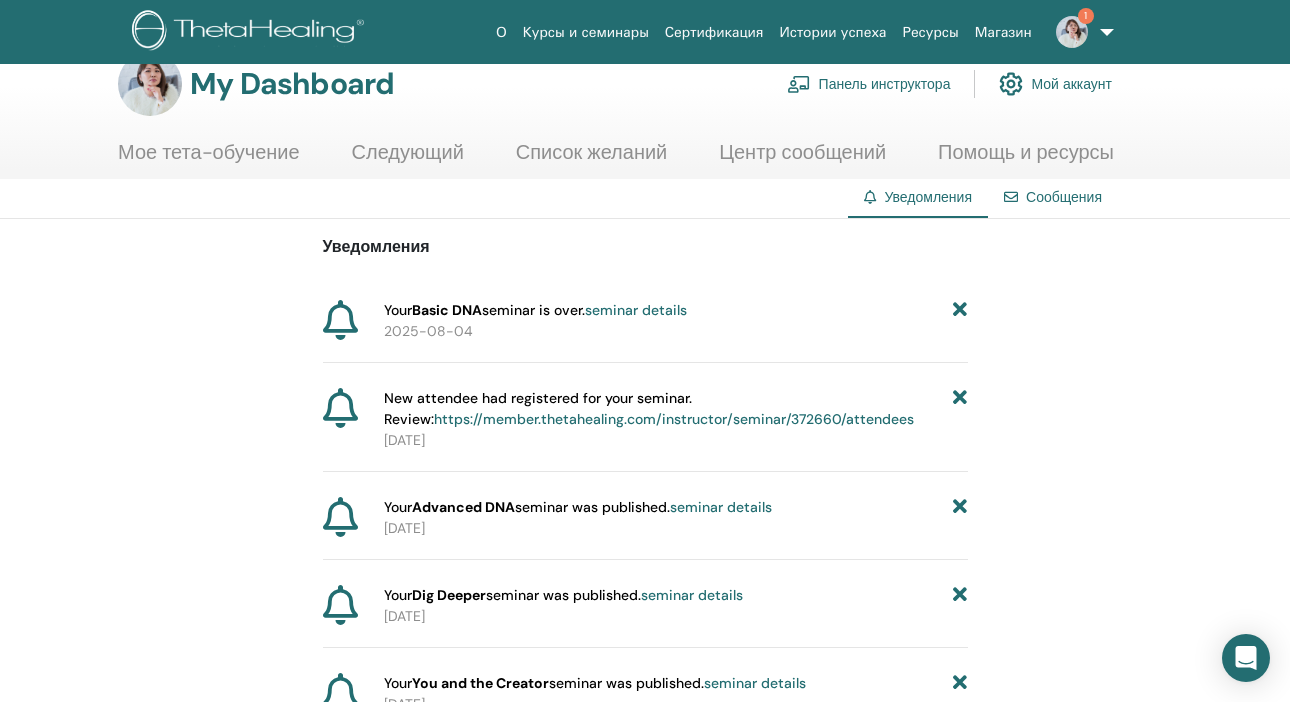 click on "1" at bounding box center [1081, 32] 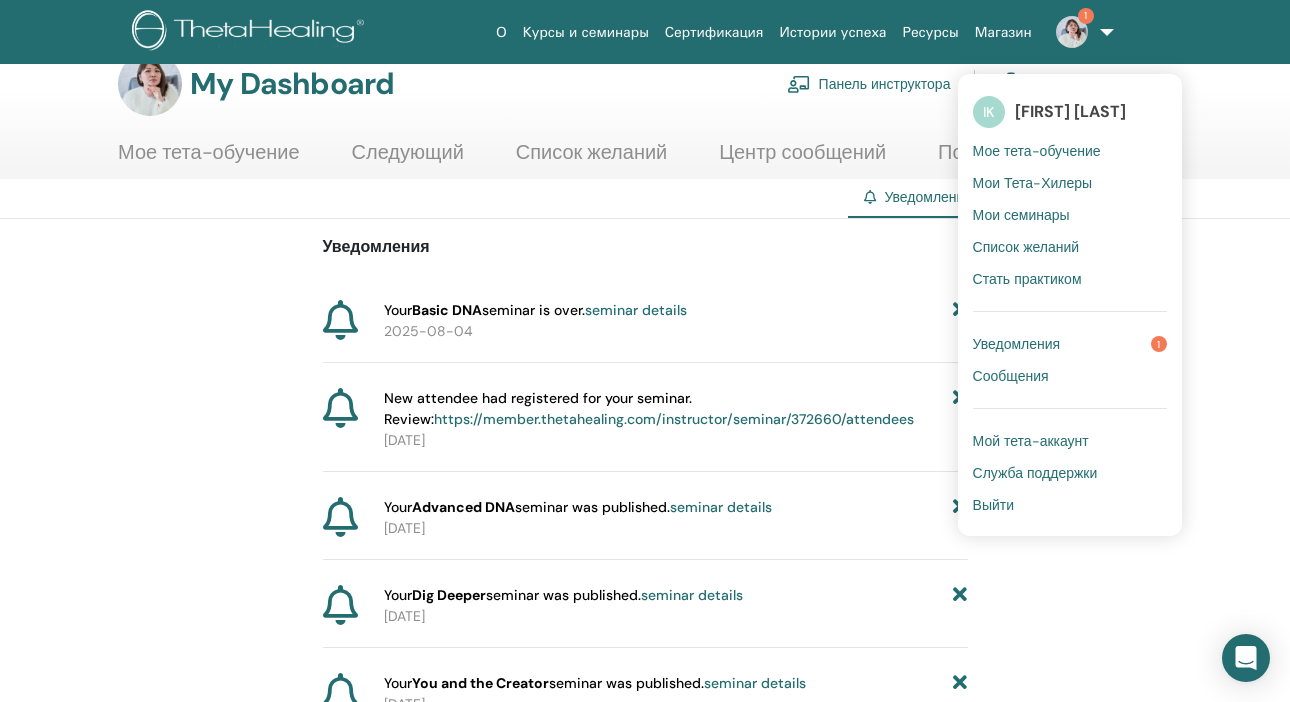 click on "Уведомления" at bounding box center (1017, 344) 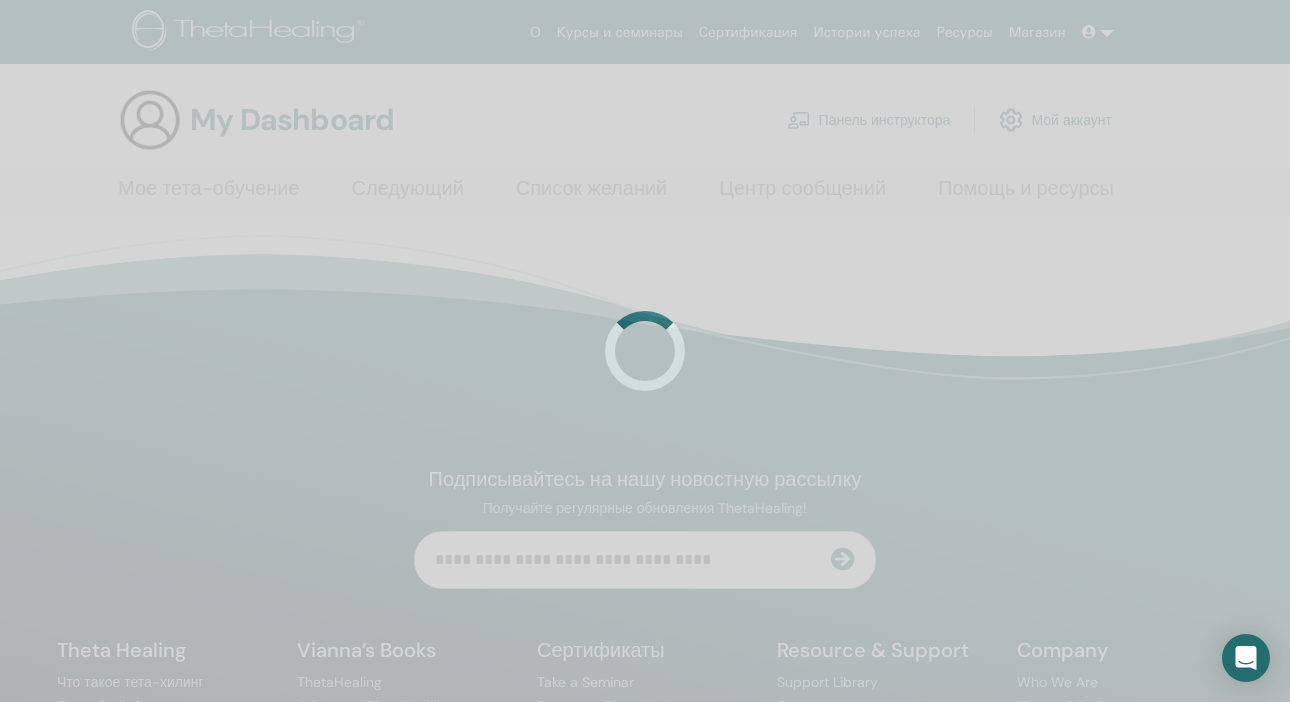 scroll, scrollTop: 0, scrollLeft: 0, axis: both 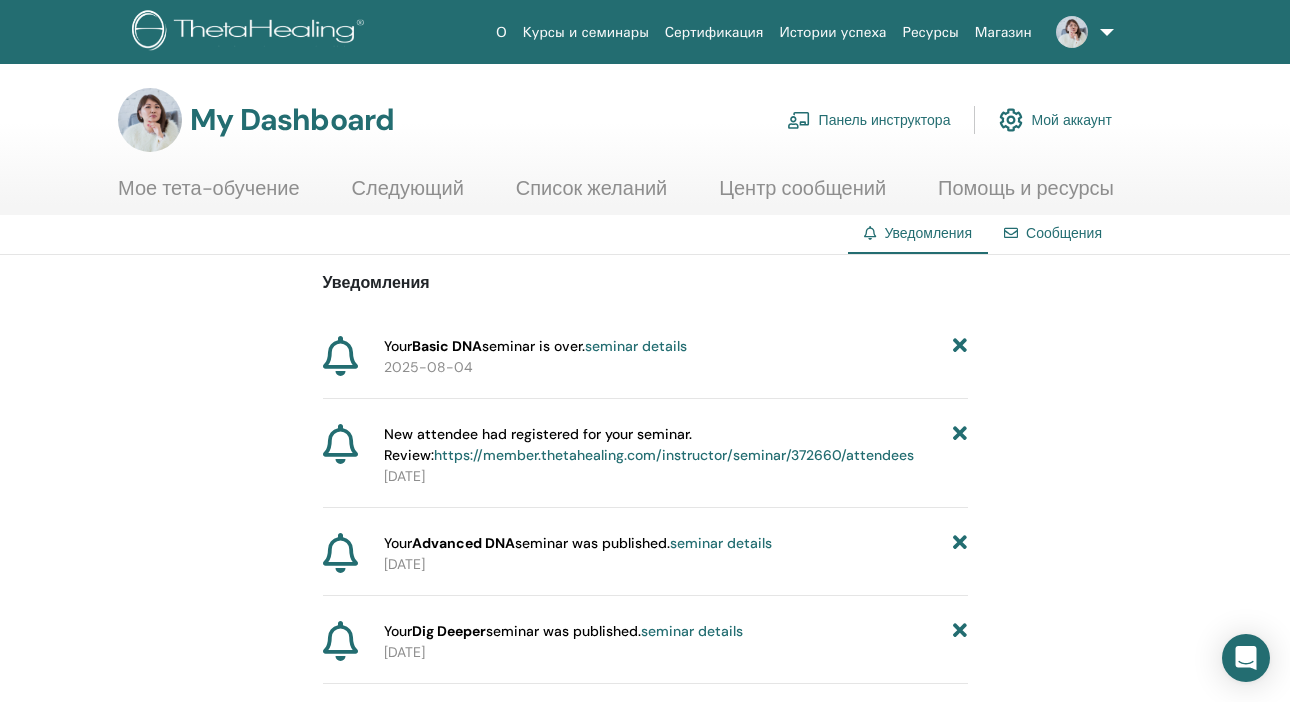 click on "Панель инструктора" at bounding box center [869, 120] 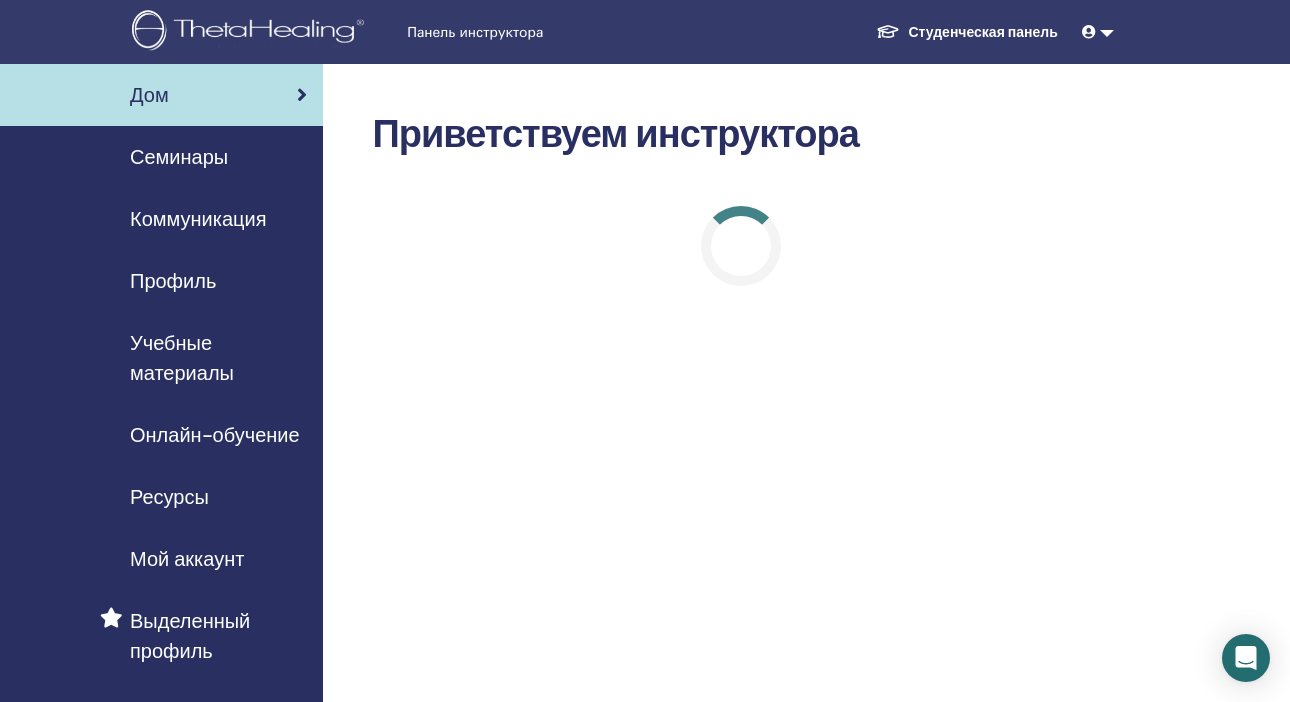 scroll, scrollTop: 0, scrollLeft: 0, axis: both 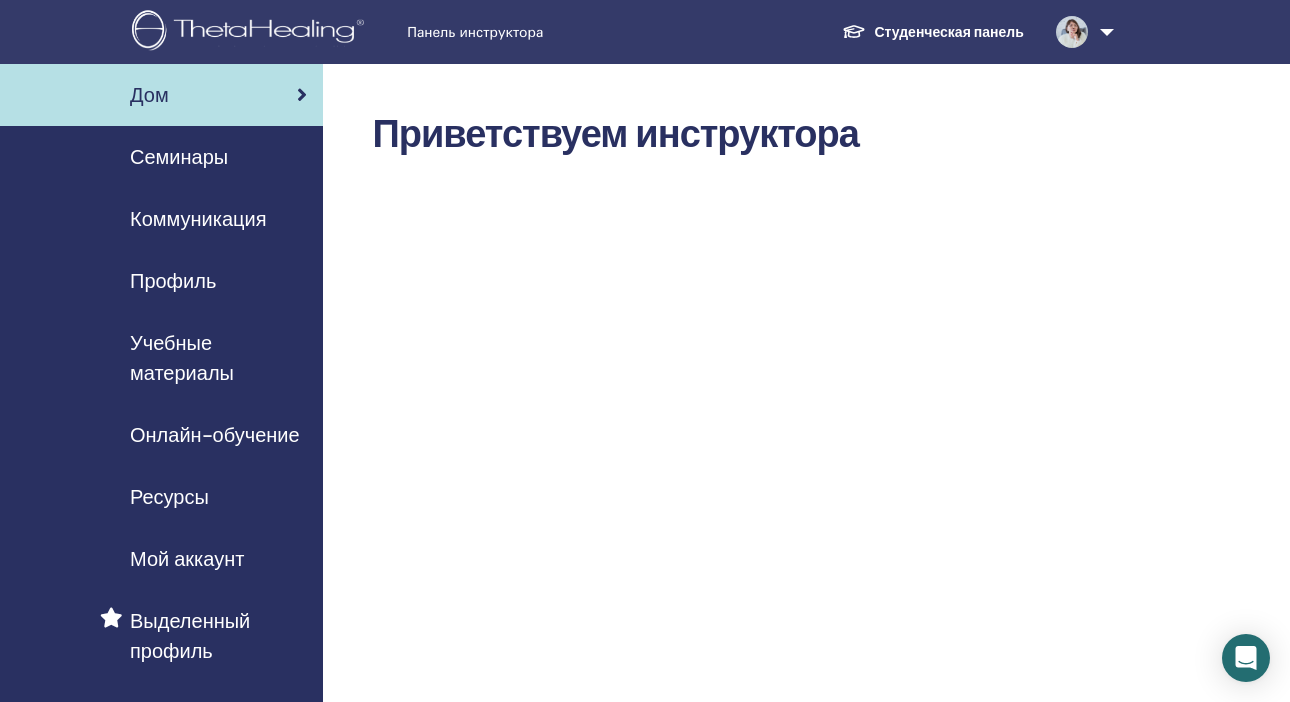 click on "Семинары" at bounding box center [179, 157] 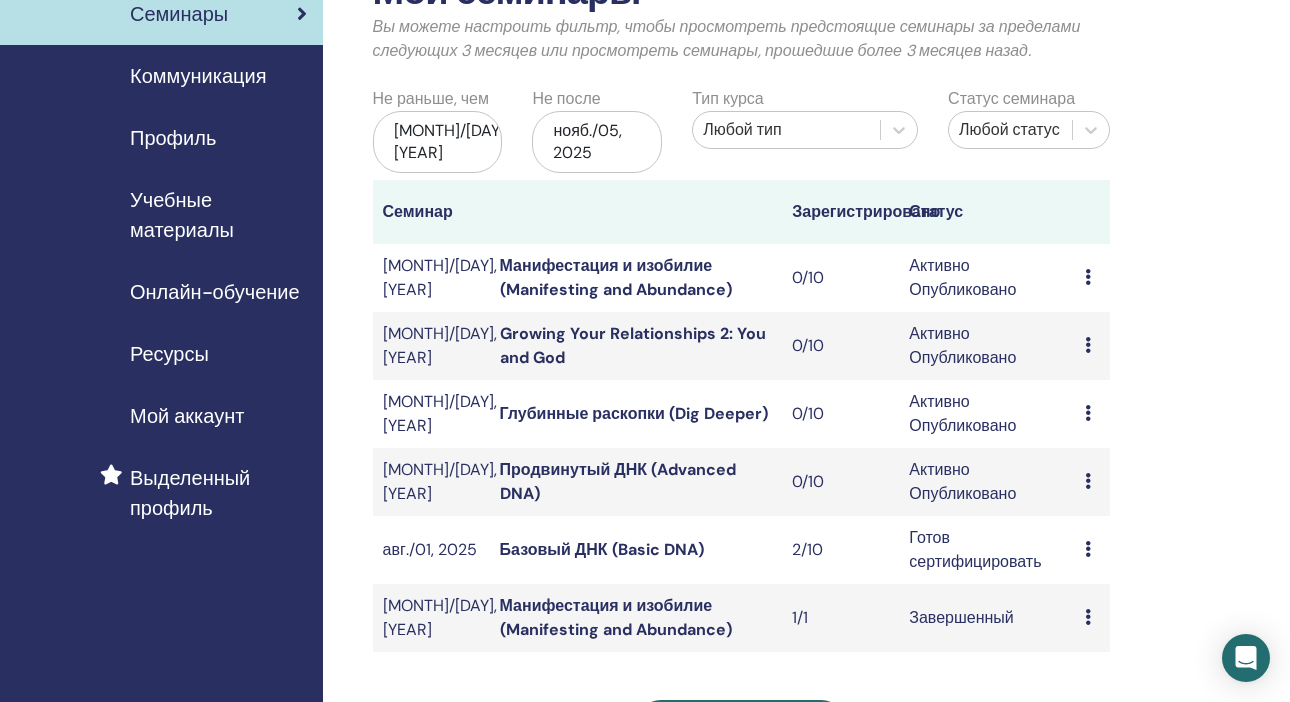 scroll, scrollTop: 145, scrollLeft: 0, axis: vertical 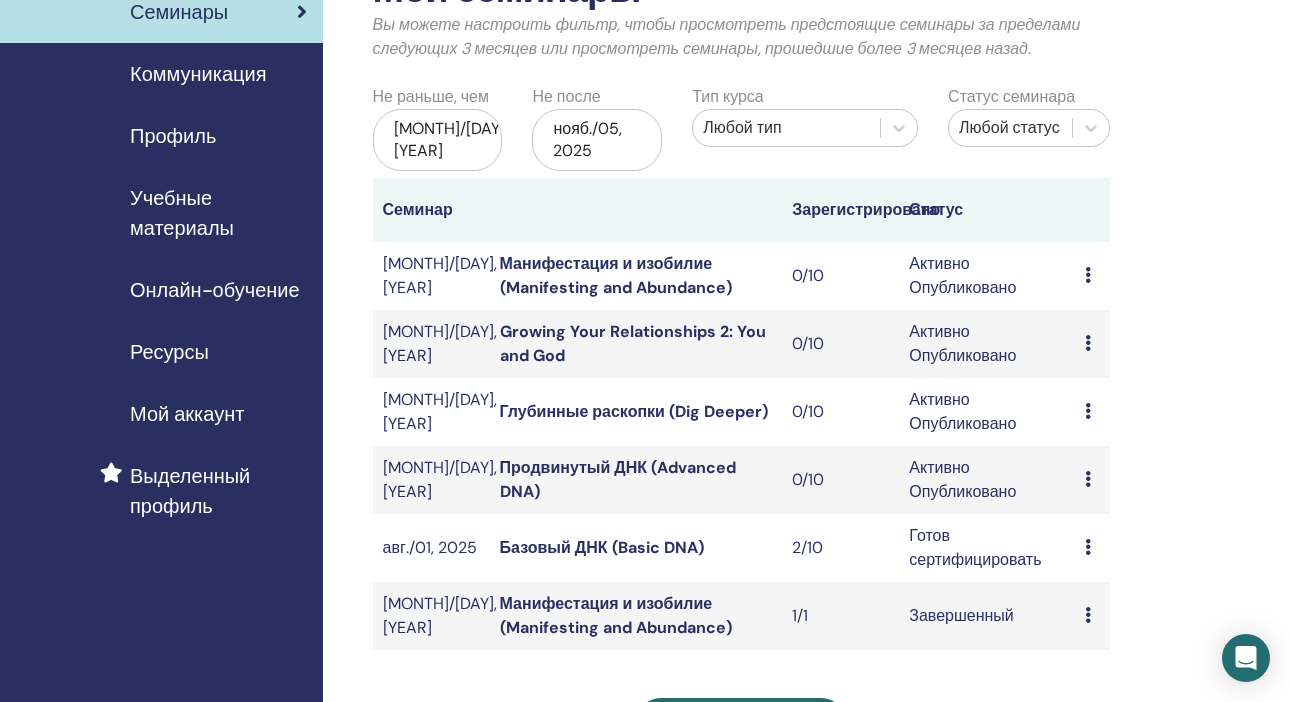 click at bounding box center [1088, 547] 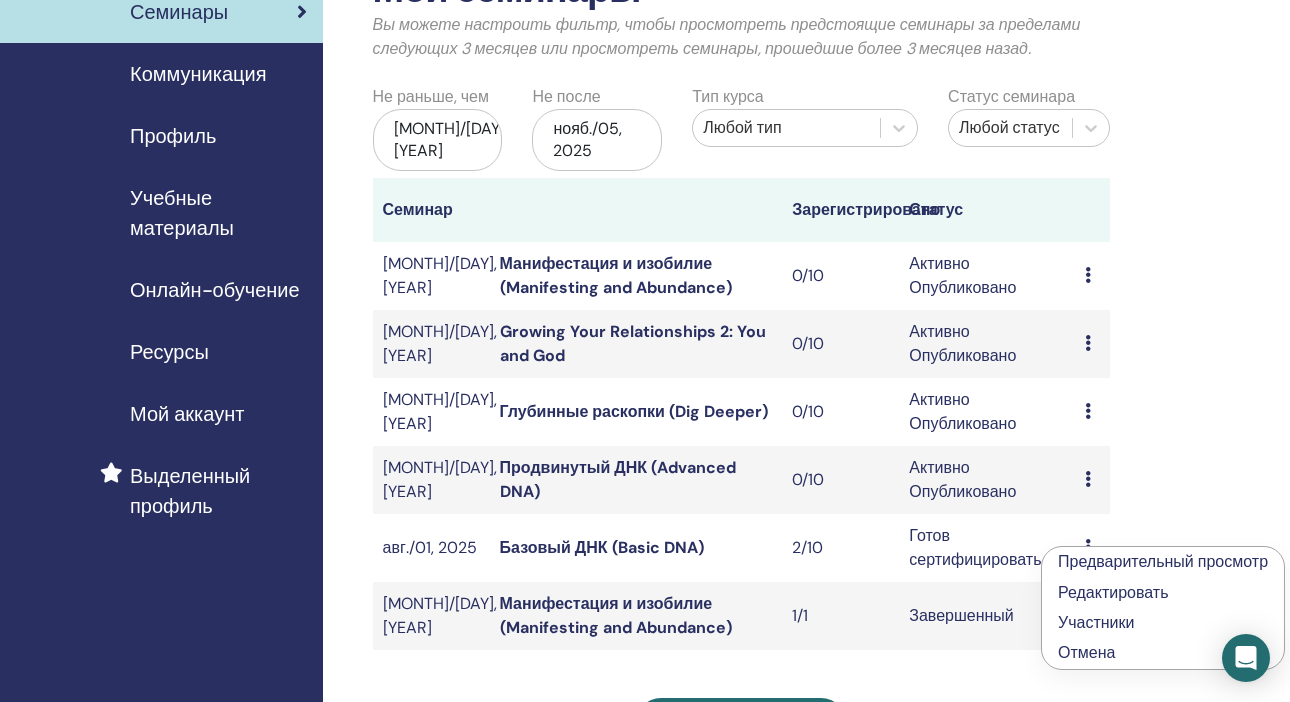 click on "Участники" at bounding box center [1096, 622] 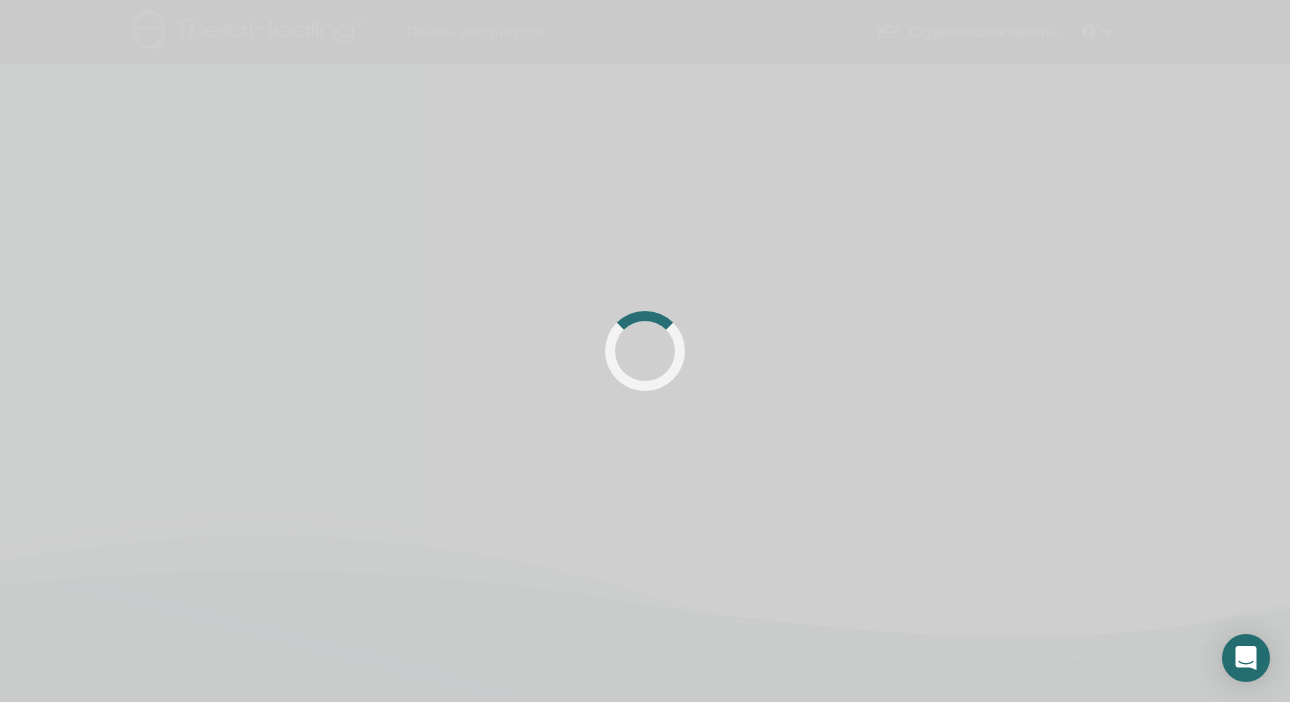scroll, scrollTop: 0, scrollLeft: 0, axis: both 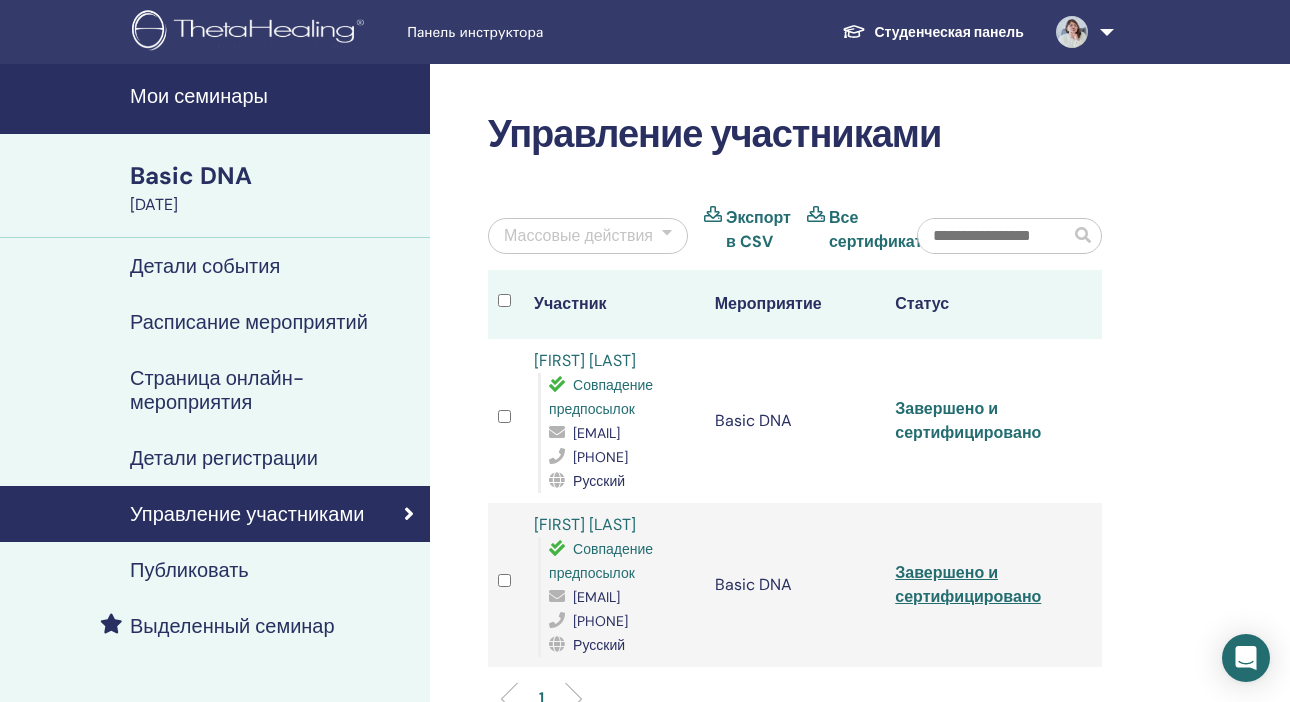 click on "Завершено и сертифицировано" at bounding box center (968, 420) 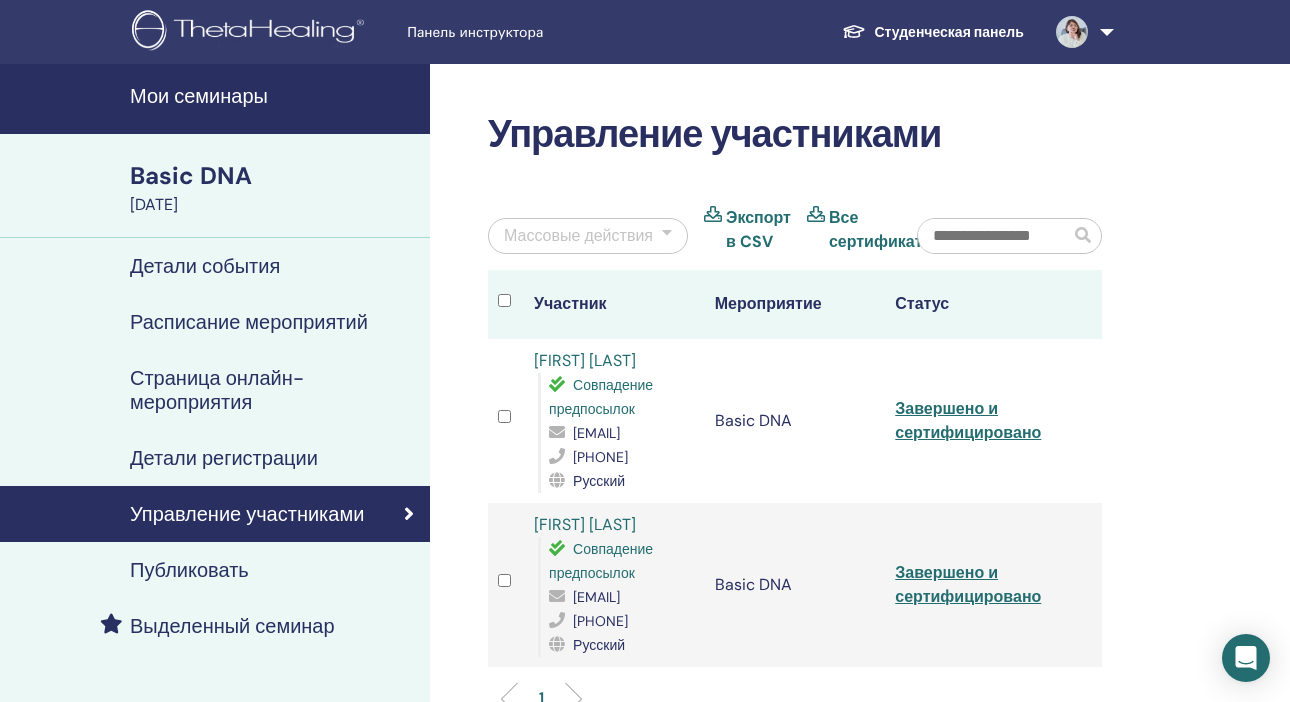 click on "Управление участниками Массовые действия Экспорт в CSV Все сертификаты Участник Мероприятие Статус Ekaterina Kusakina Совпадение предпосылок rinakusakina@yandex.ru +79056778877 Русский Basic DNA Завершено и сертифицировано Victoria Kh Совпадение предпосылок victoriakh185@gmail.com +79687952985 Русский Basic DNA Завершено и сертифицировано 1" at bounding box center [860, 545] 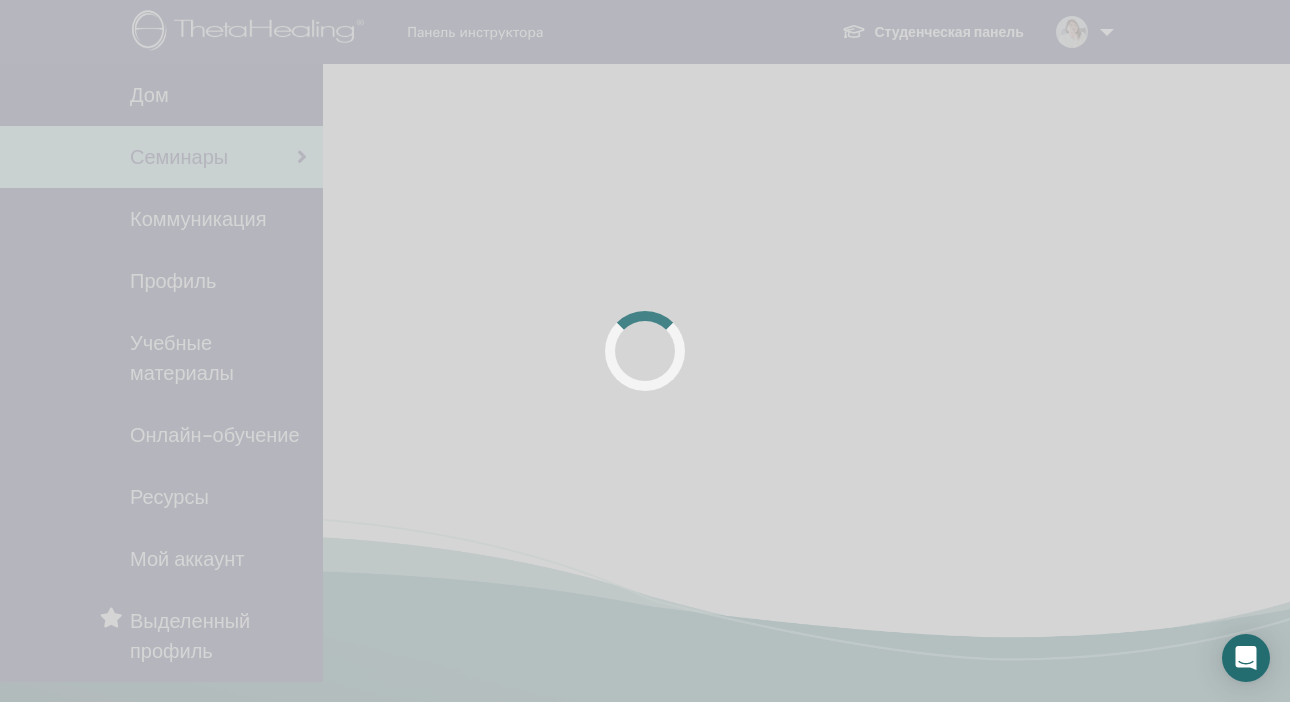 scroll, scrollTop: 145, scrollLeft: 0, axis: vertical 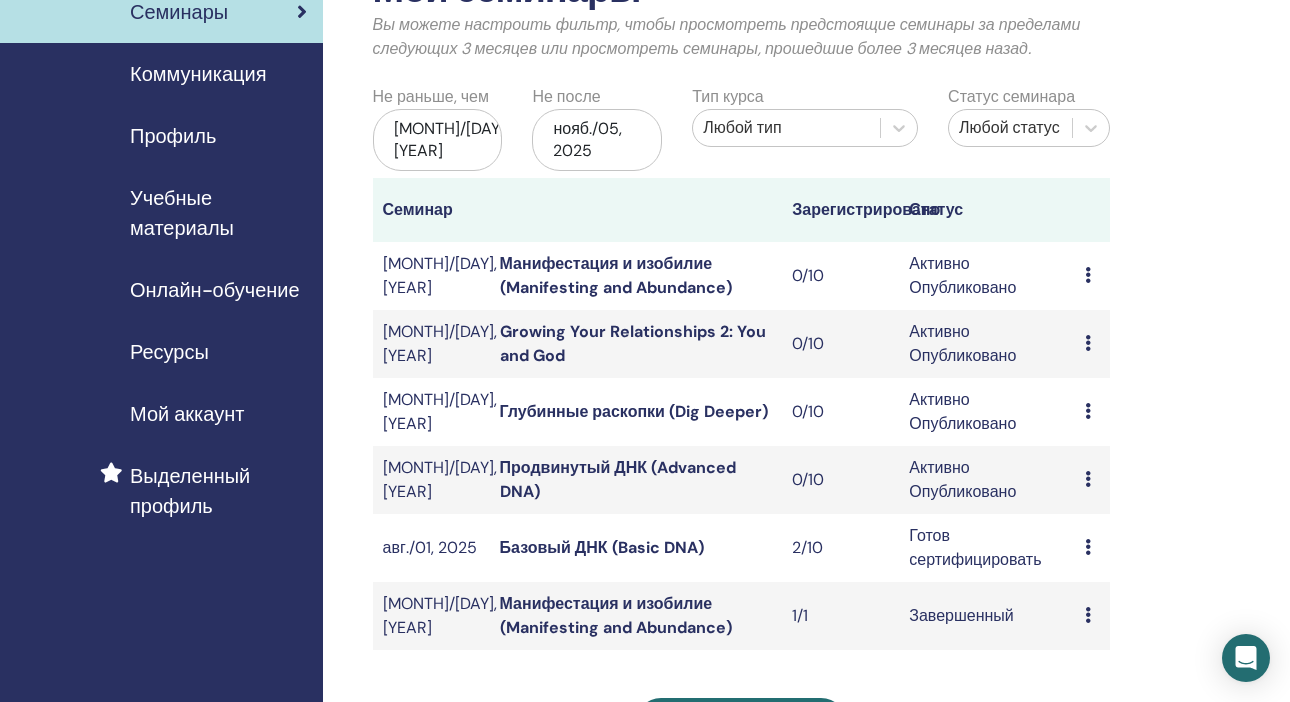 click at bounding box center [1088, 547] 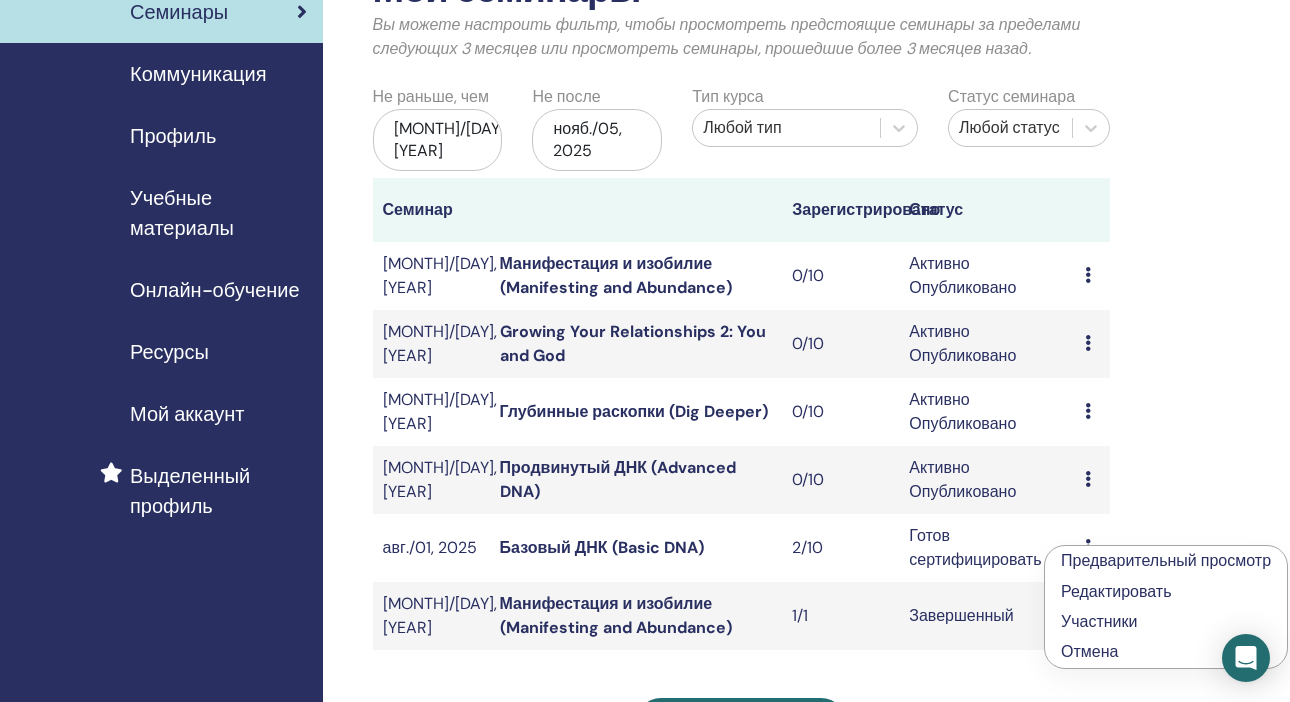 click on "Предварительный просмотр" at bounding box center (1166, 560) 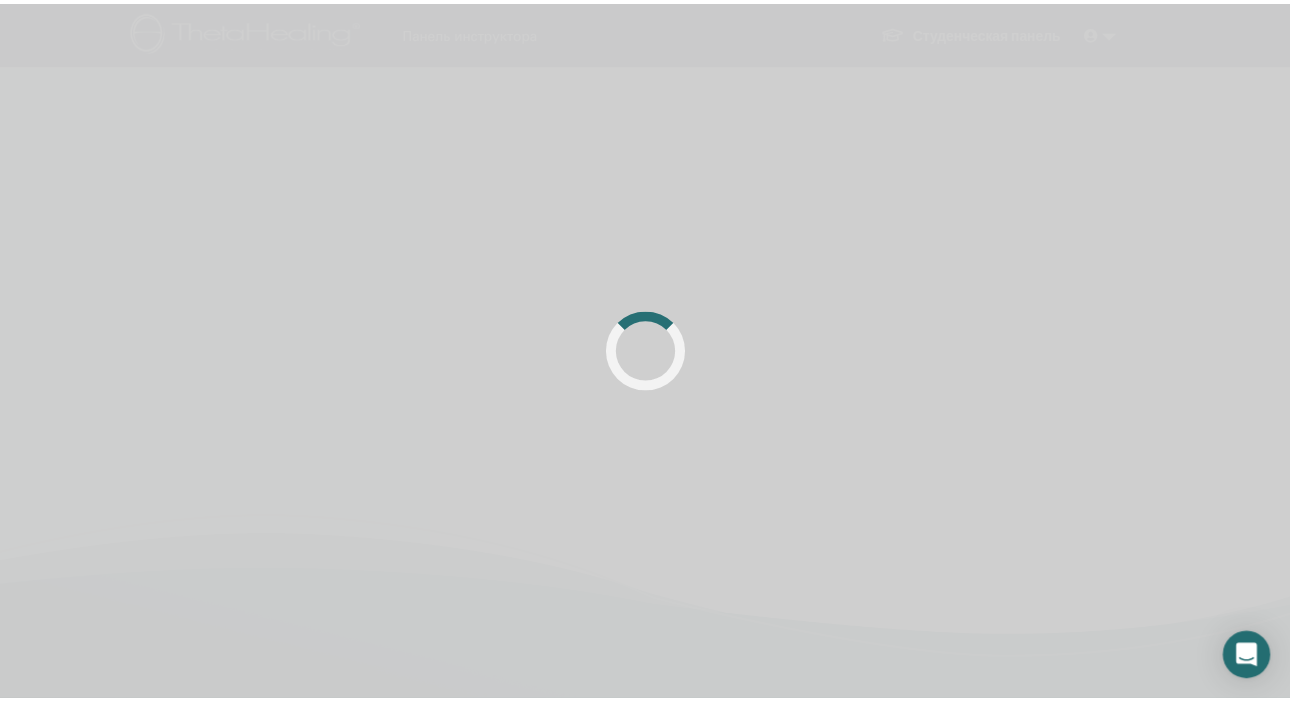 scroll, scrollTop: 0, scrollLeft: 0, axis: both 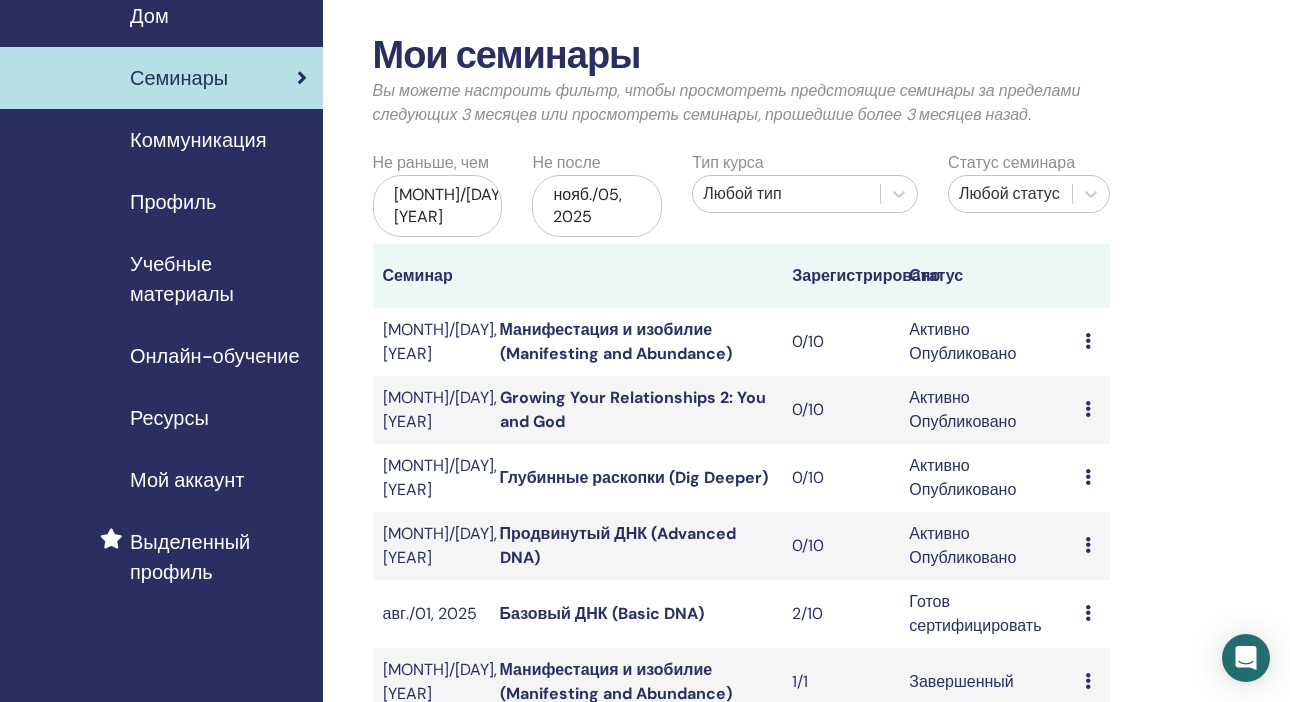 click on "Продвинутый ДНК (Advanced DNA)" at bounding box center [618, 545] 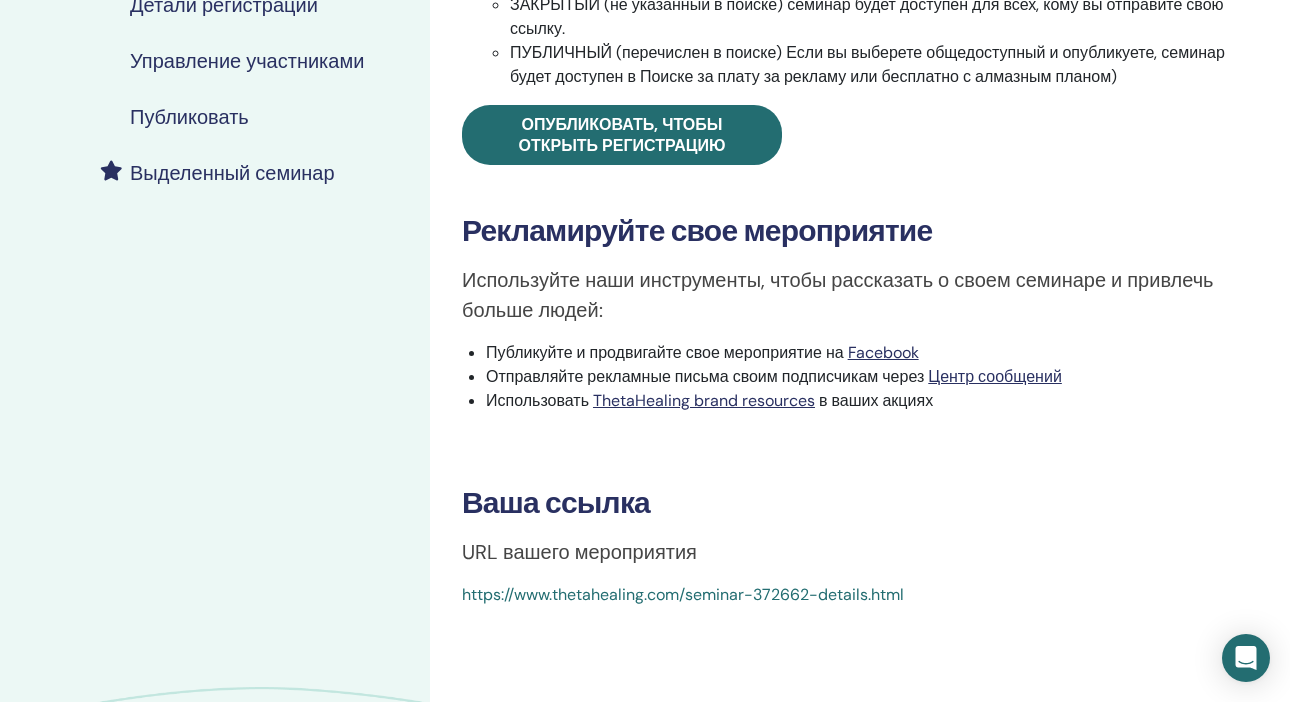 scroll, scrollTop: 453, scrollLeft: 0, axis: vertical 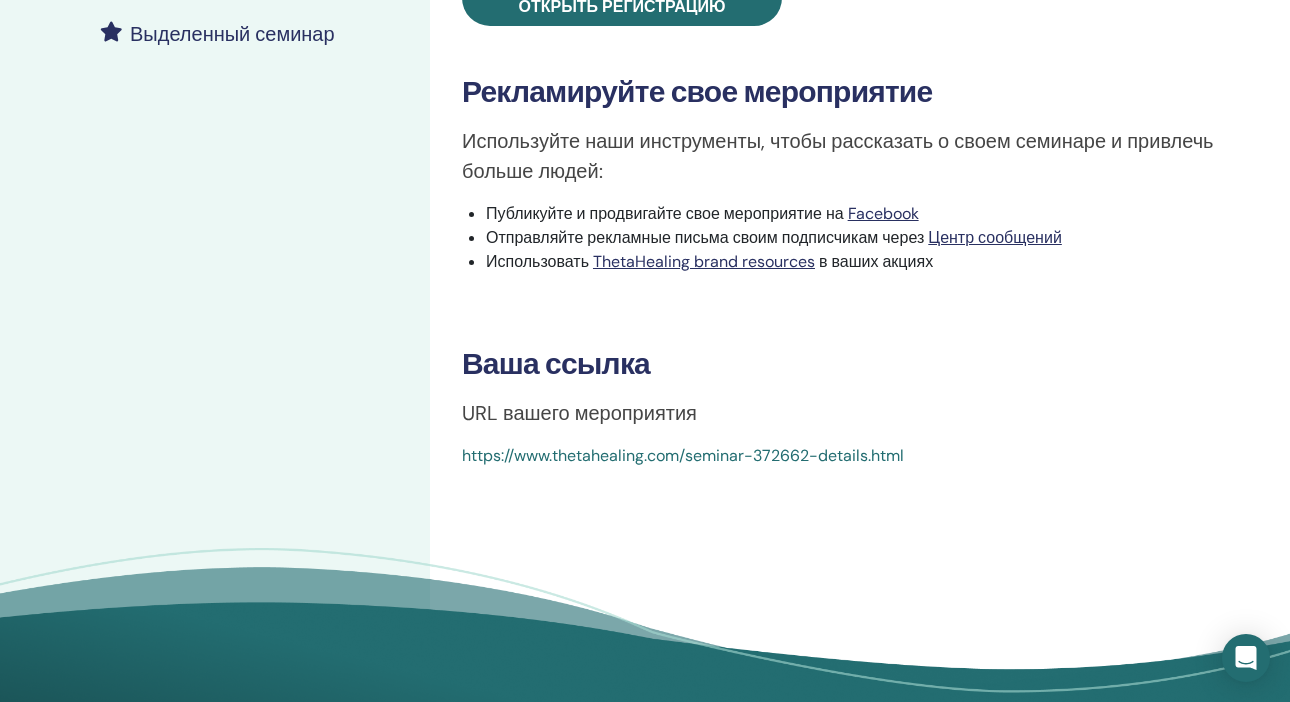 click on "https://www.thetahealing.com/seminar-372662-details.html" at bounding box center (683, 455) 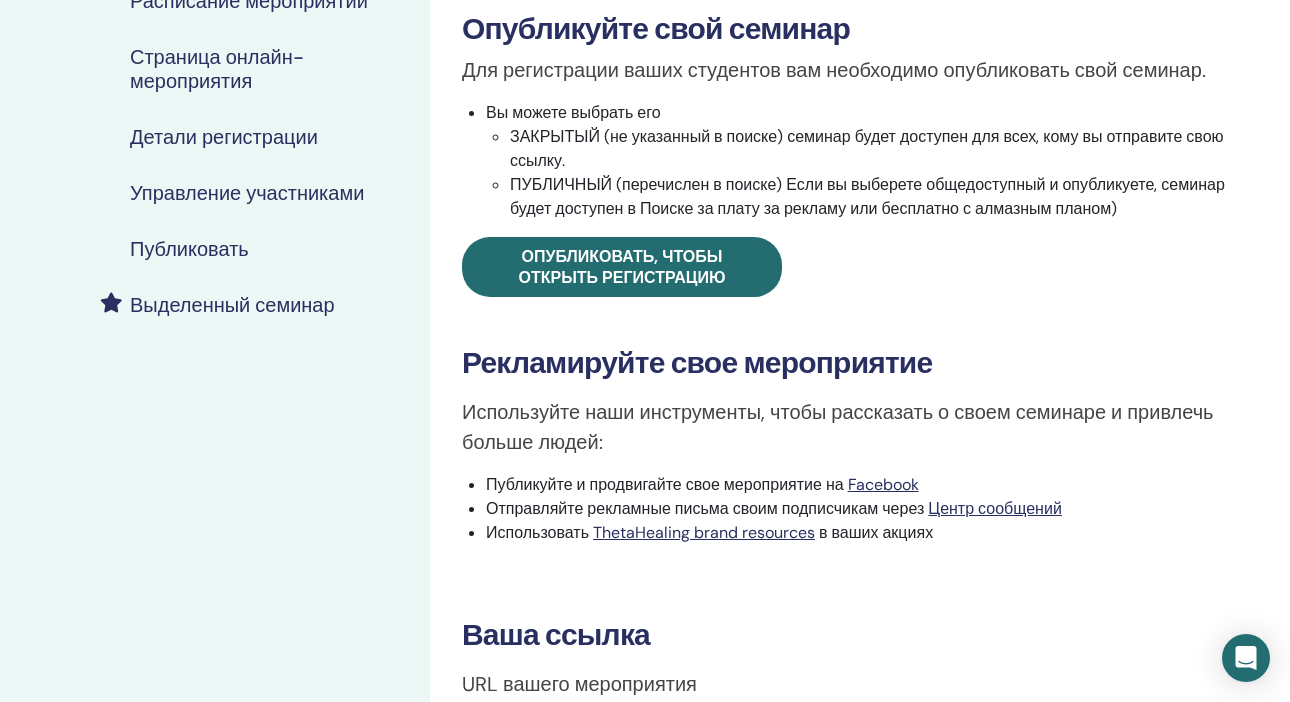 scroll, scrollTop: 0, scrollLeft: 0, axis: both 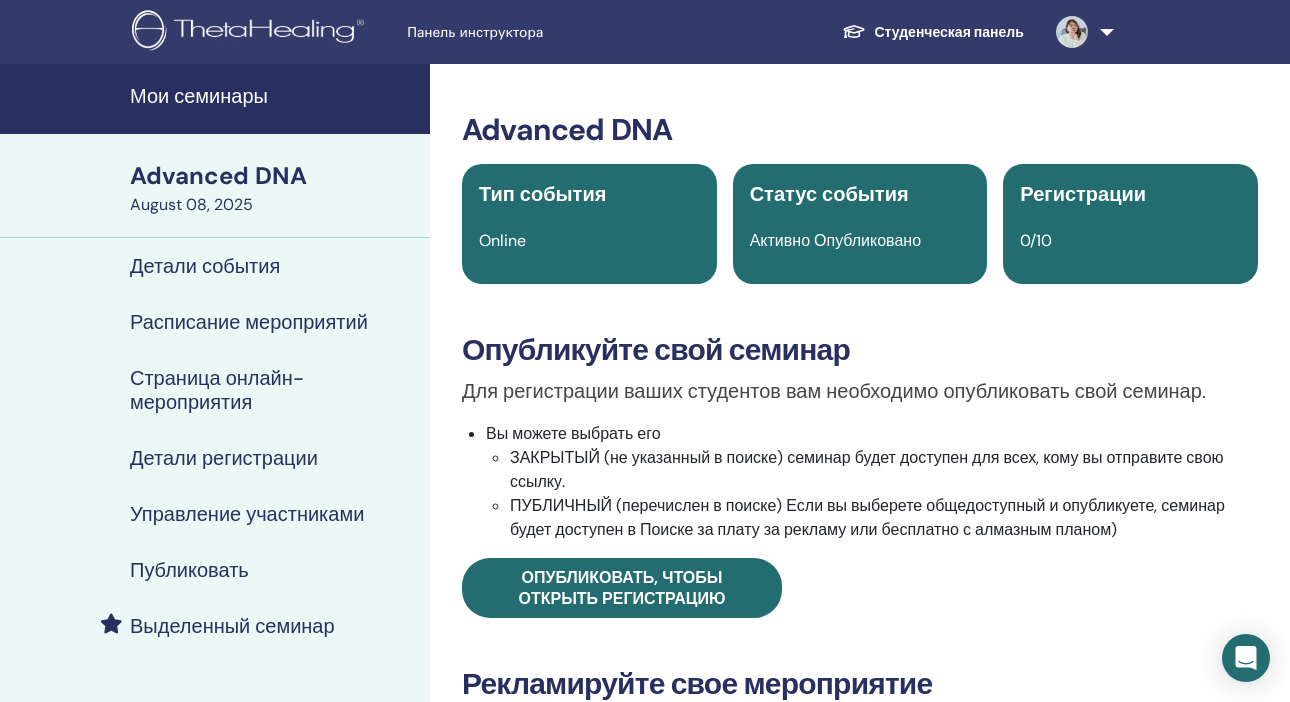 click on "Мои семинары" at bounding box center [274, 96] 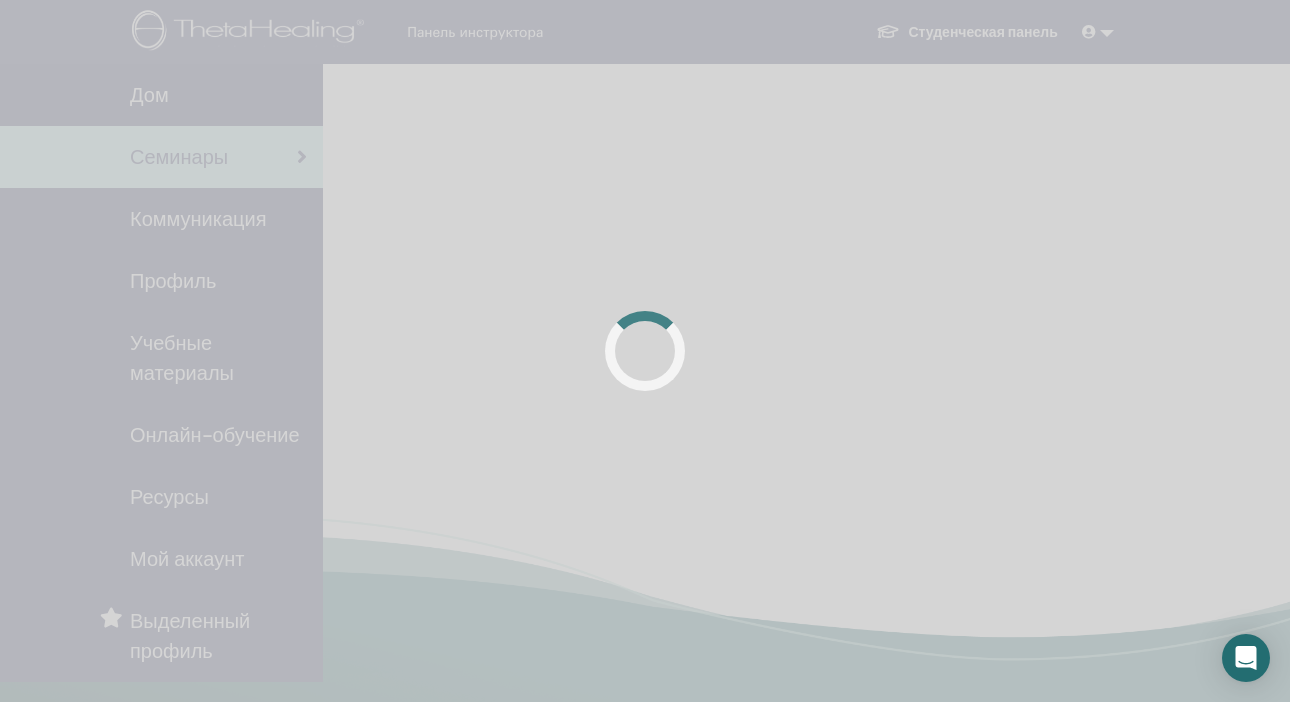 scroll, scrollTop: 0, scrollLeft: 0, axis: both 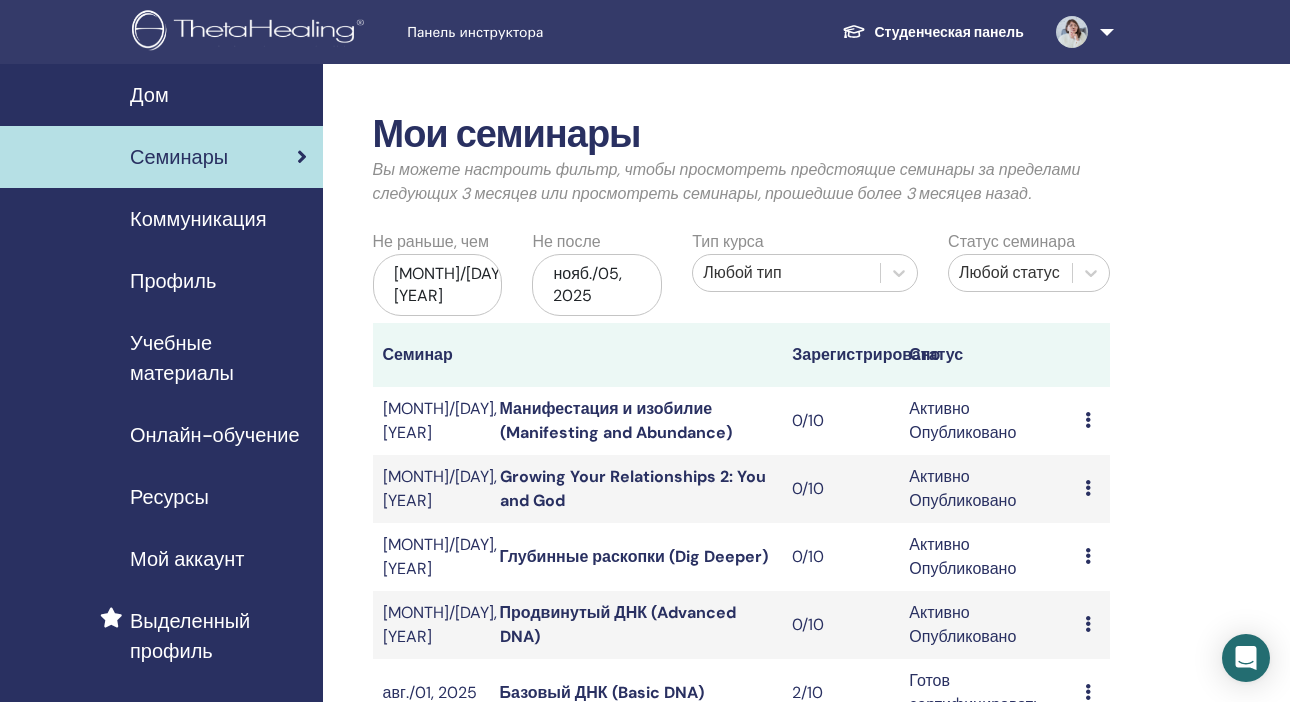 click on "Учебные материалы" at bounding box center (218, 358) 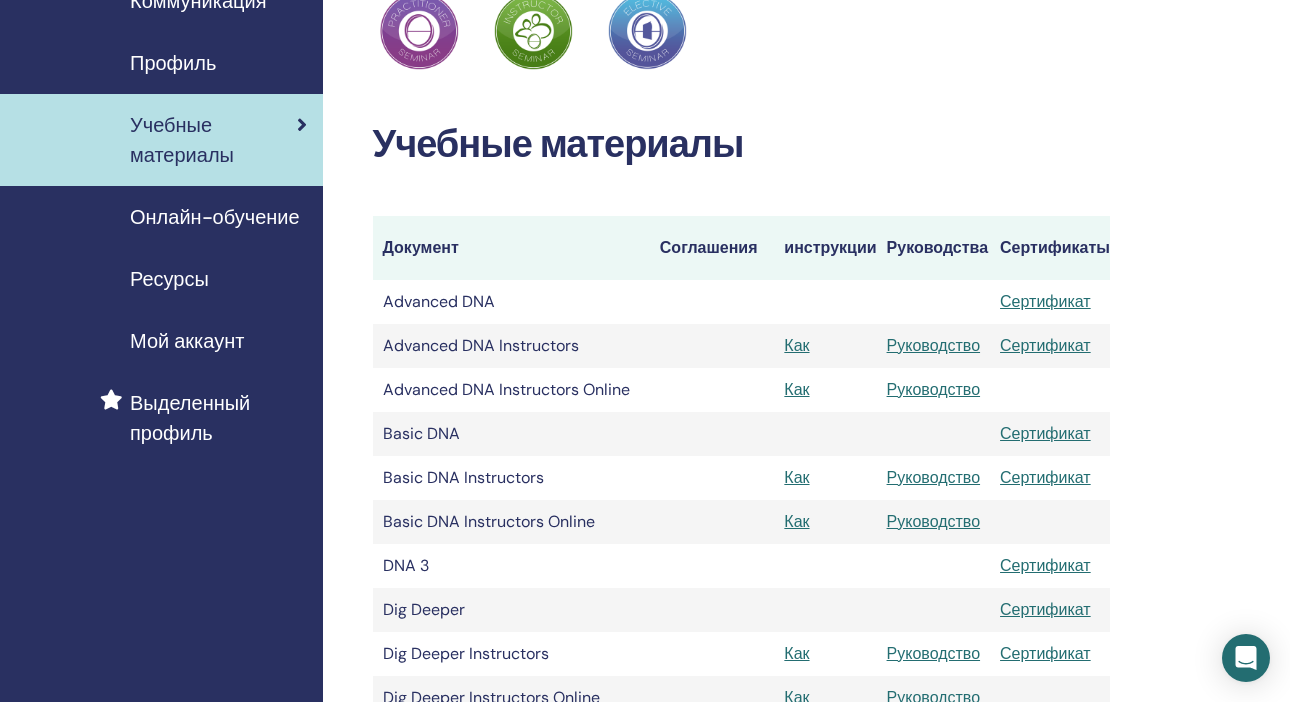 scroll, scrollTop: 219, scrollLeft: 0, axis: vertical 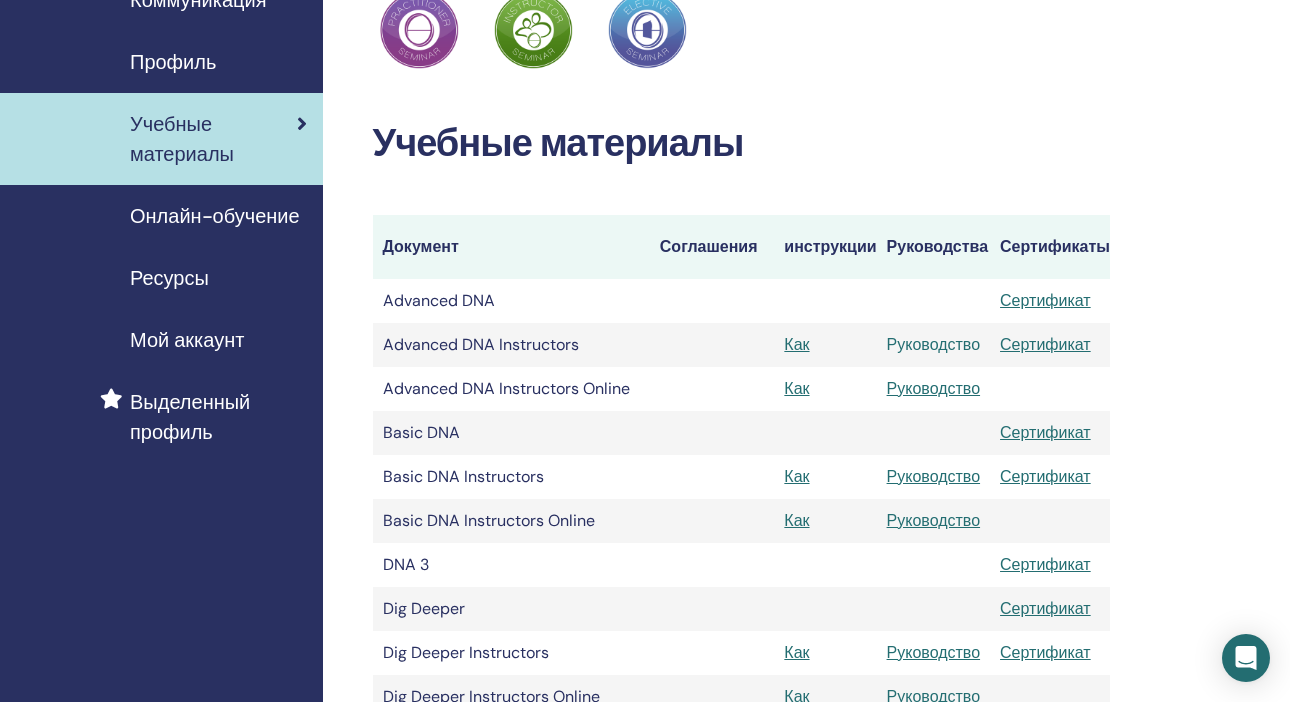click on "Руководство" at bounding box center [934, 344] 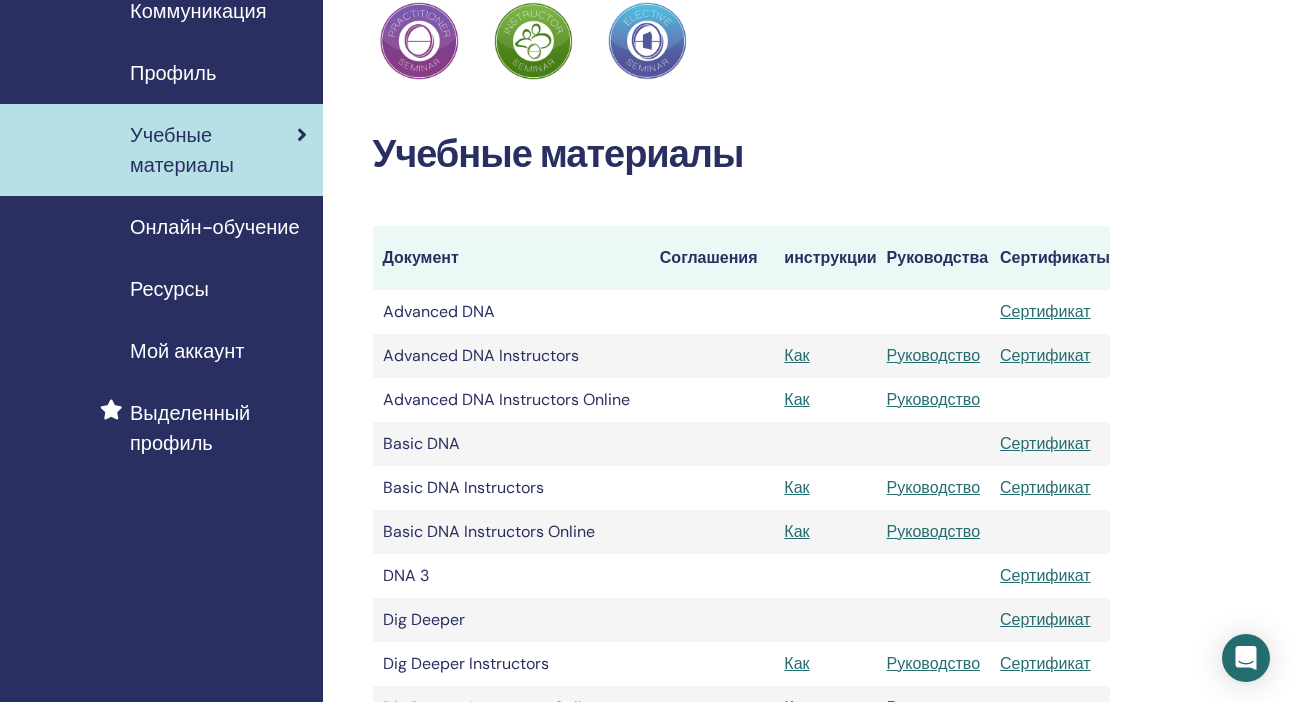 scroll, scrollTop: 209, scrollLeft: 0, axis: vertical 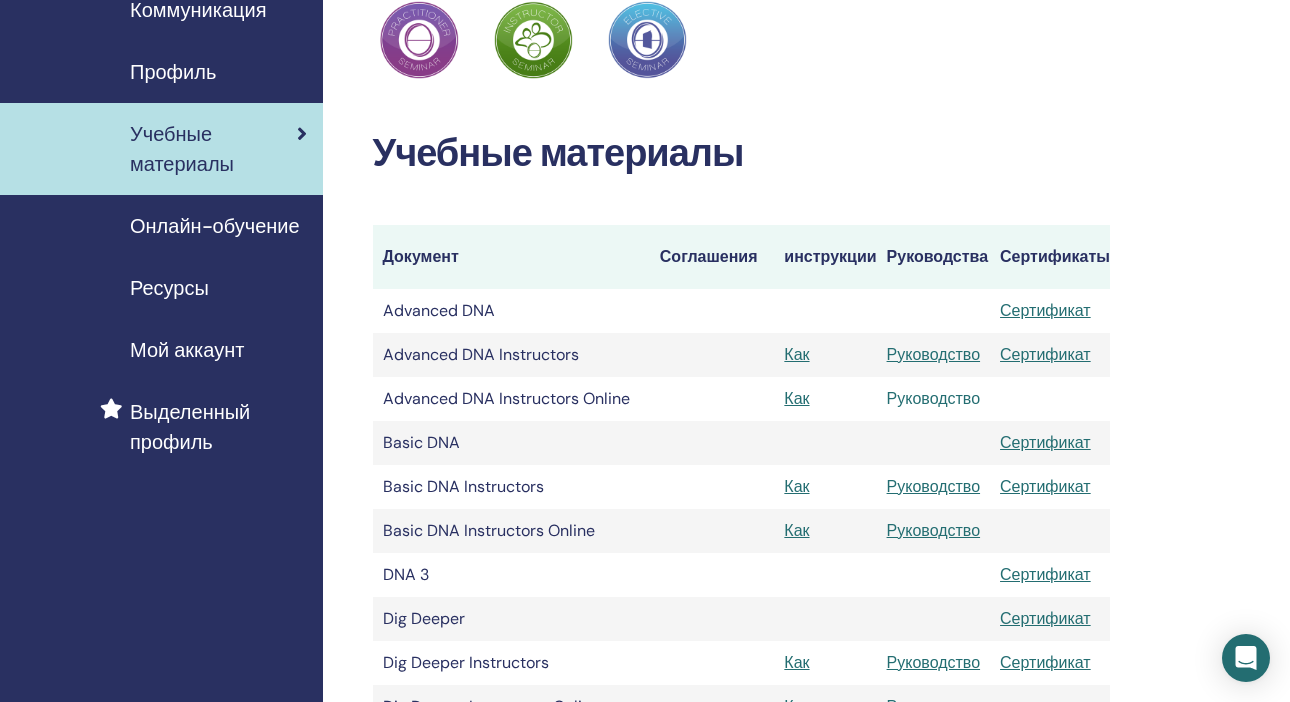 click on "Руководство" at bounding box center (934, 398) 